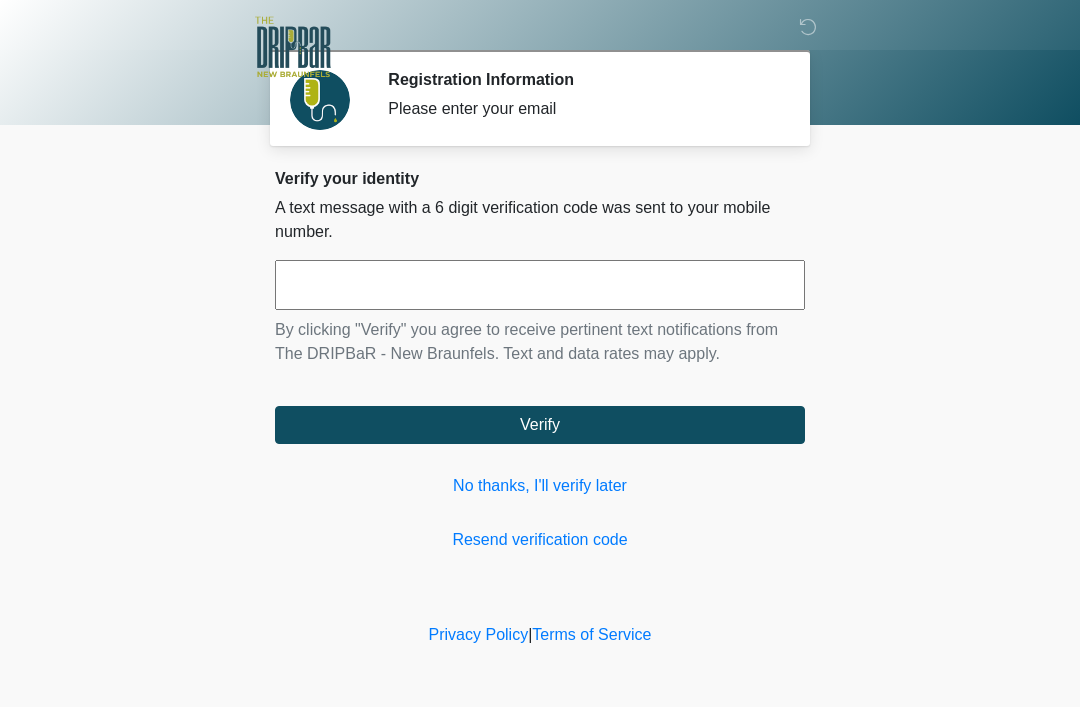 scroll, scrollTop: 0, scrollLeft: 0, axis: both 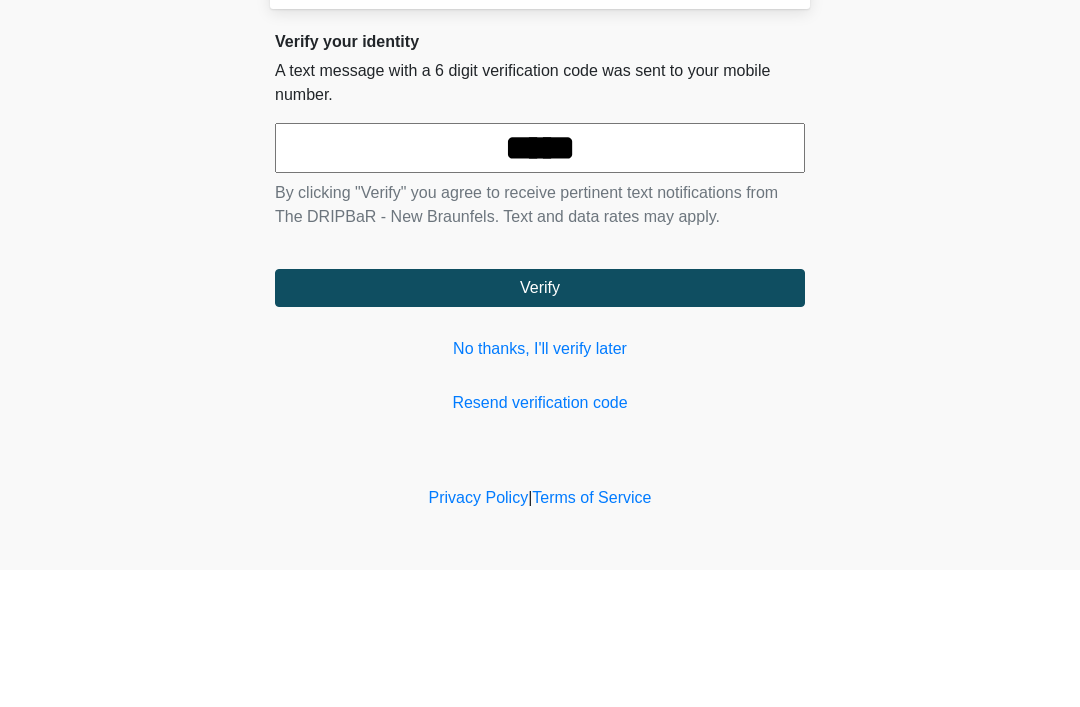click on "Verify" at bounding box center [540, 425] 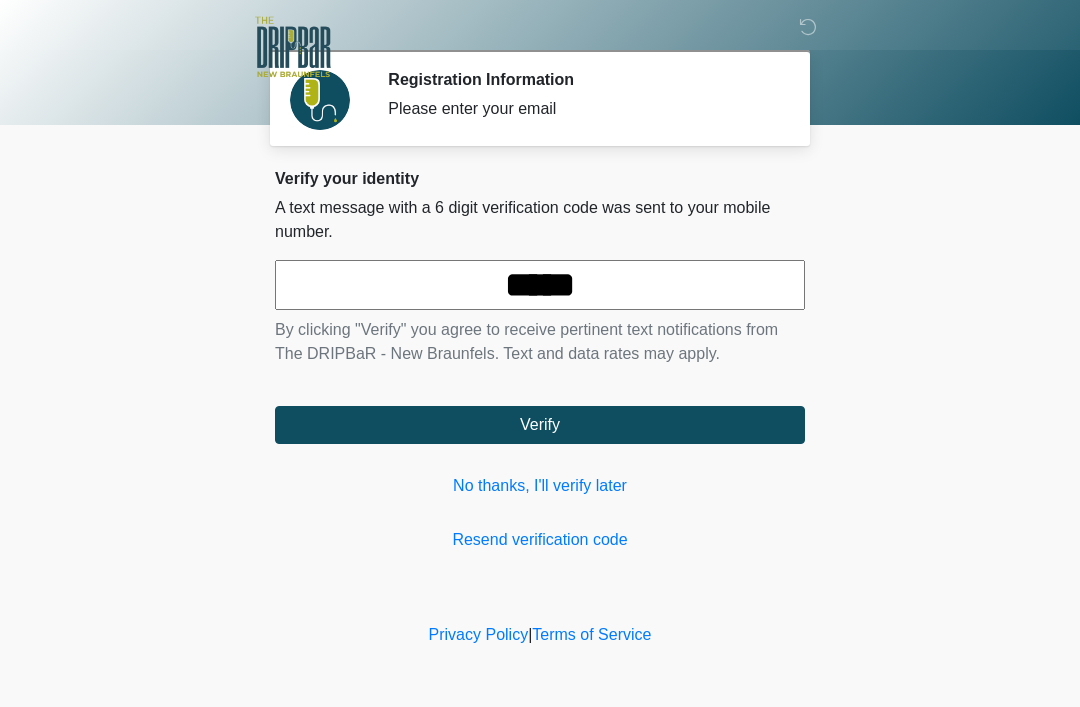 click on "*****" at bounding box center [540, 285] 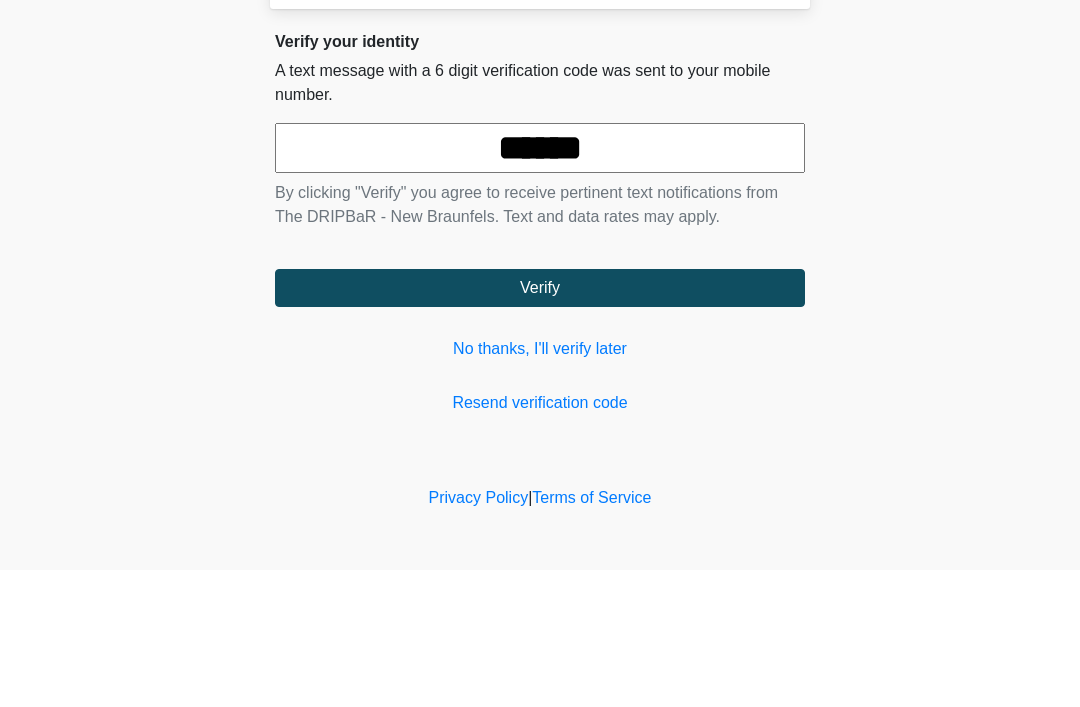 type on "******" 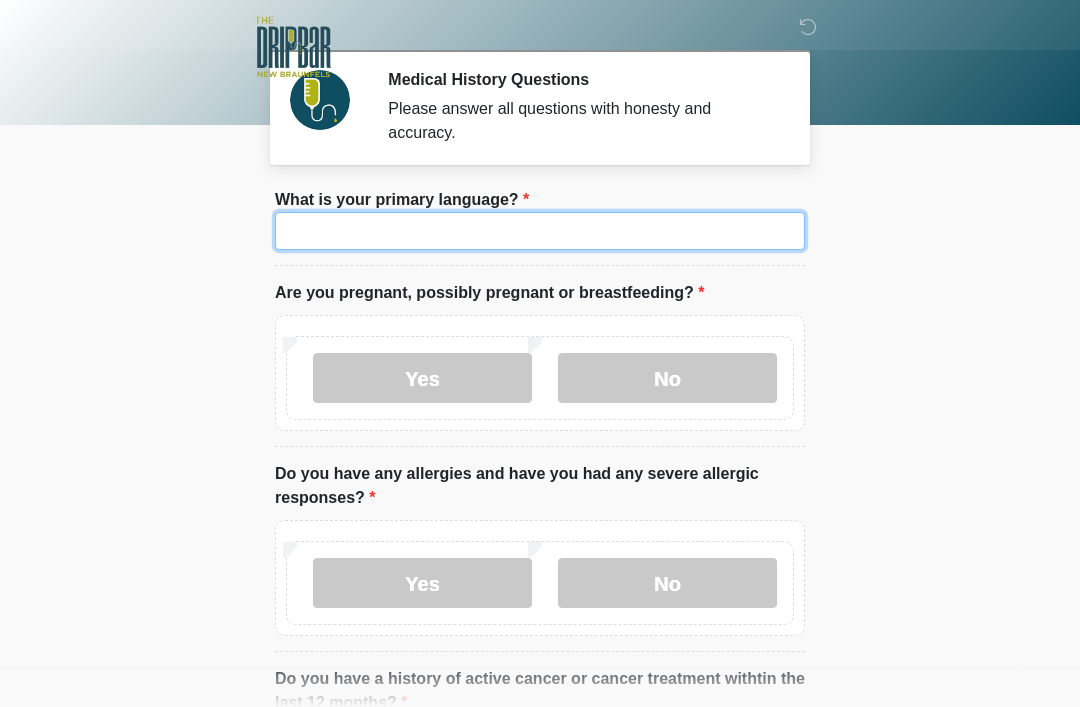click on "What is your primary language?" at bounding box center [540, 231] 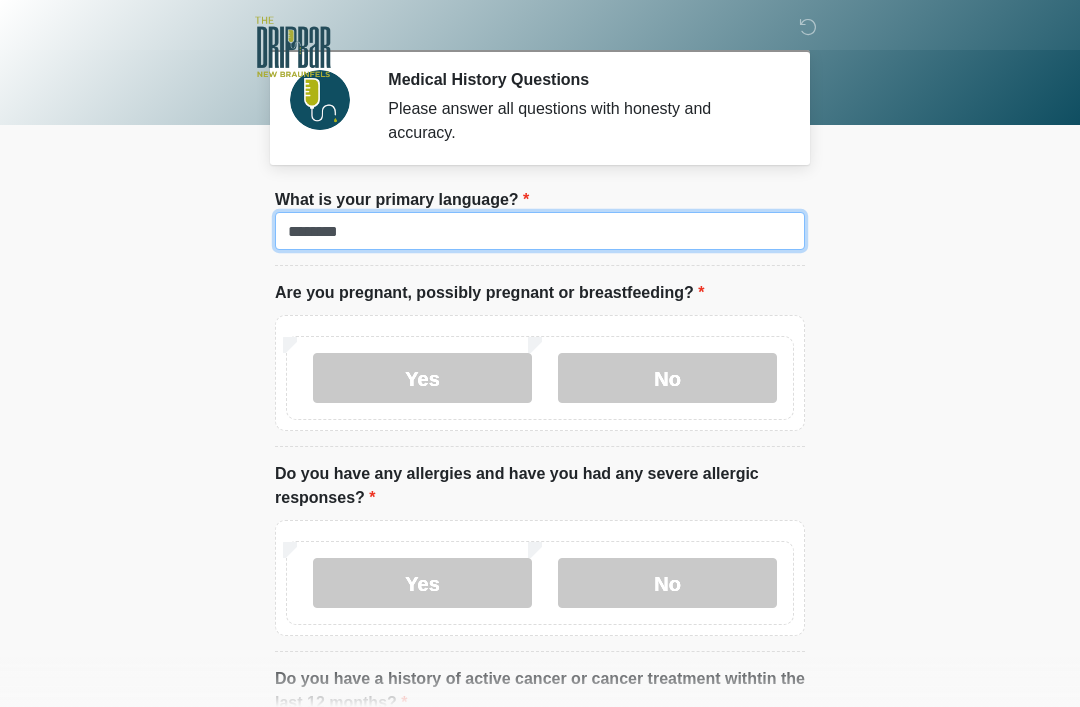 type on "*******" 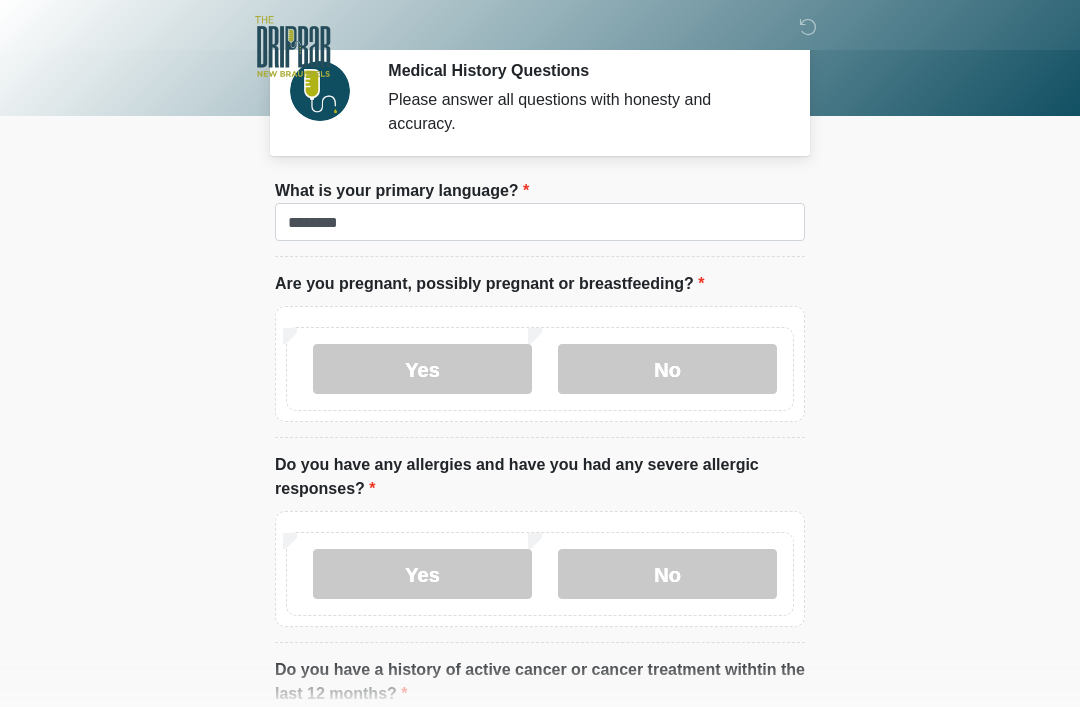 scroll, scrollTop: 9, scrollLeft: 0, axis: vertical 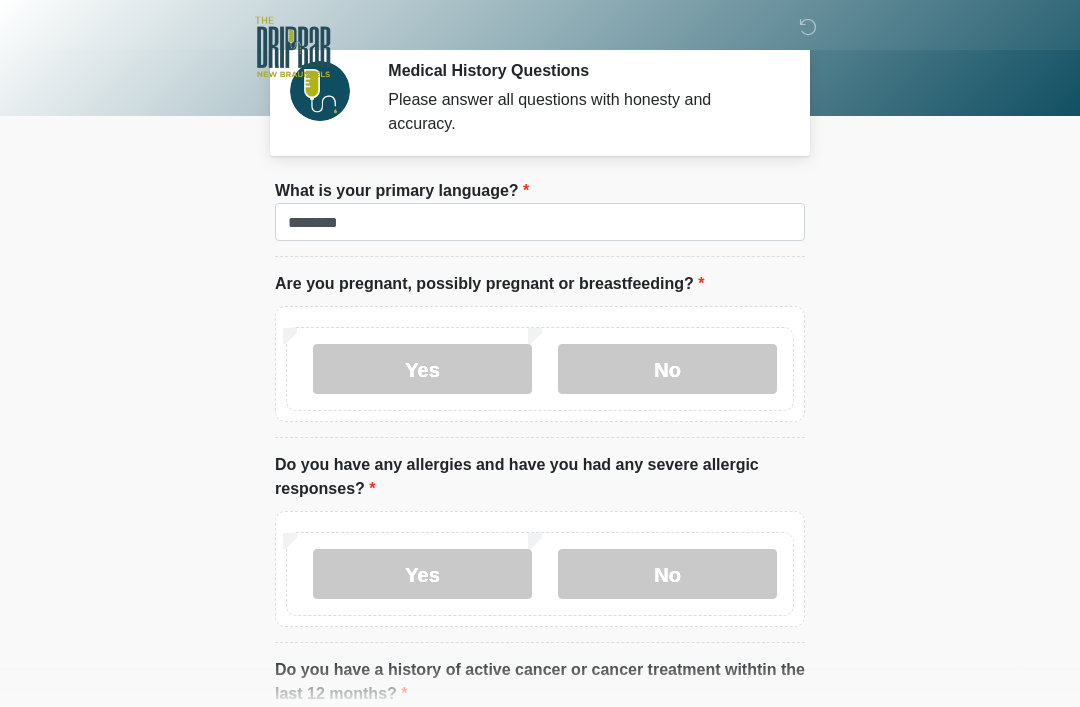 click on "No" at bounding box center (667, 574) 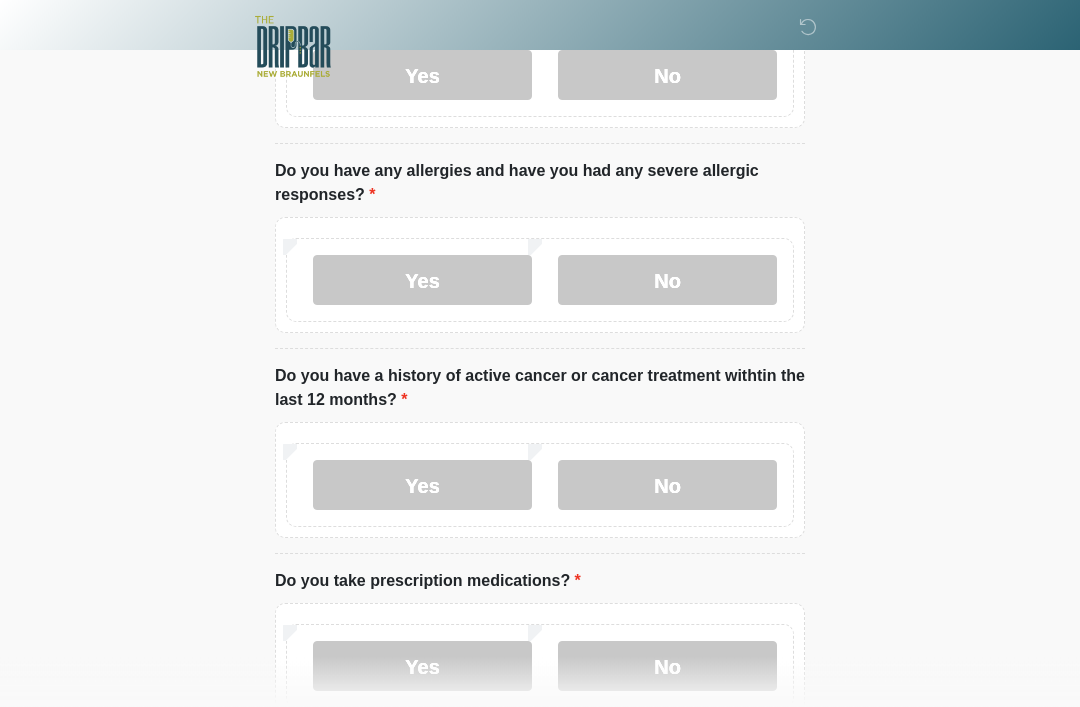 scroll, scrollTop: 303, scrollLeft: 0, axis: vertical 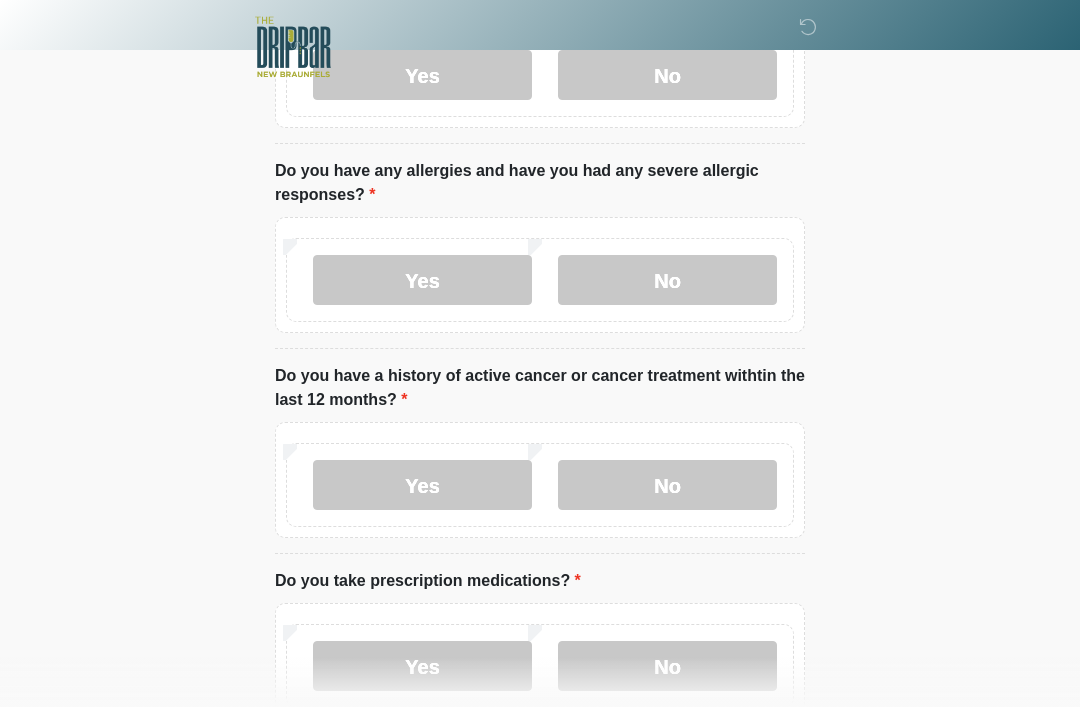 click on "No" at bounding box center (667, 485) 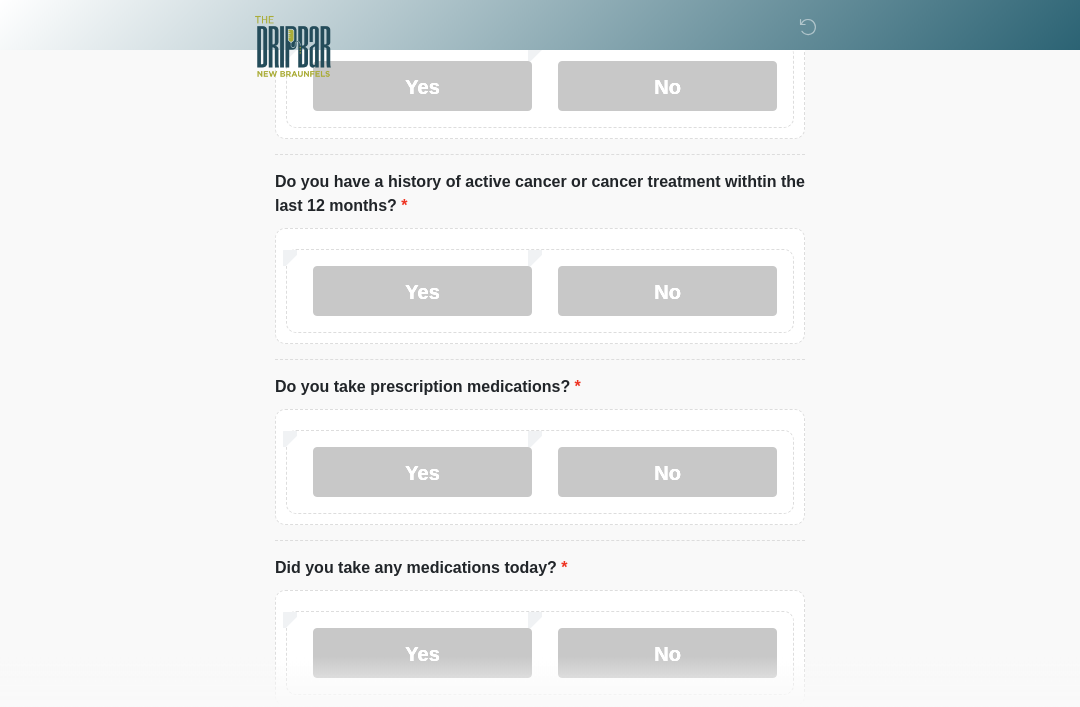 scroll, scrollTop: 497, scrollLeft: 0, axis: vertical 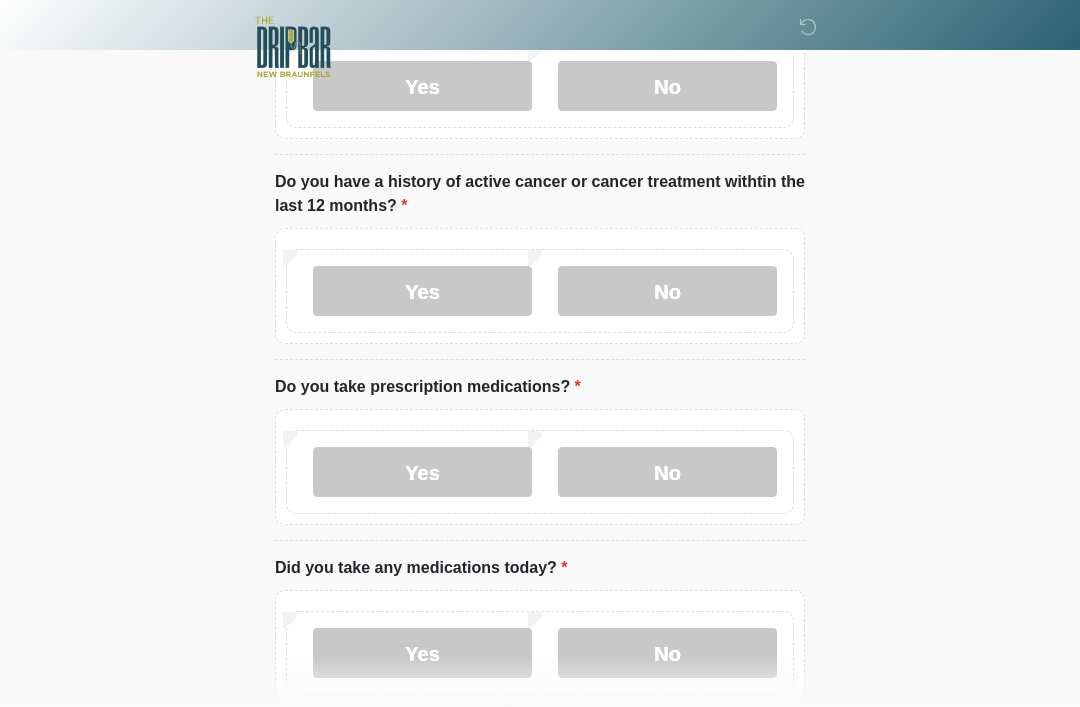 click on "Yes" at bounding box center (422, 472) 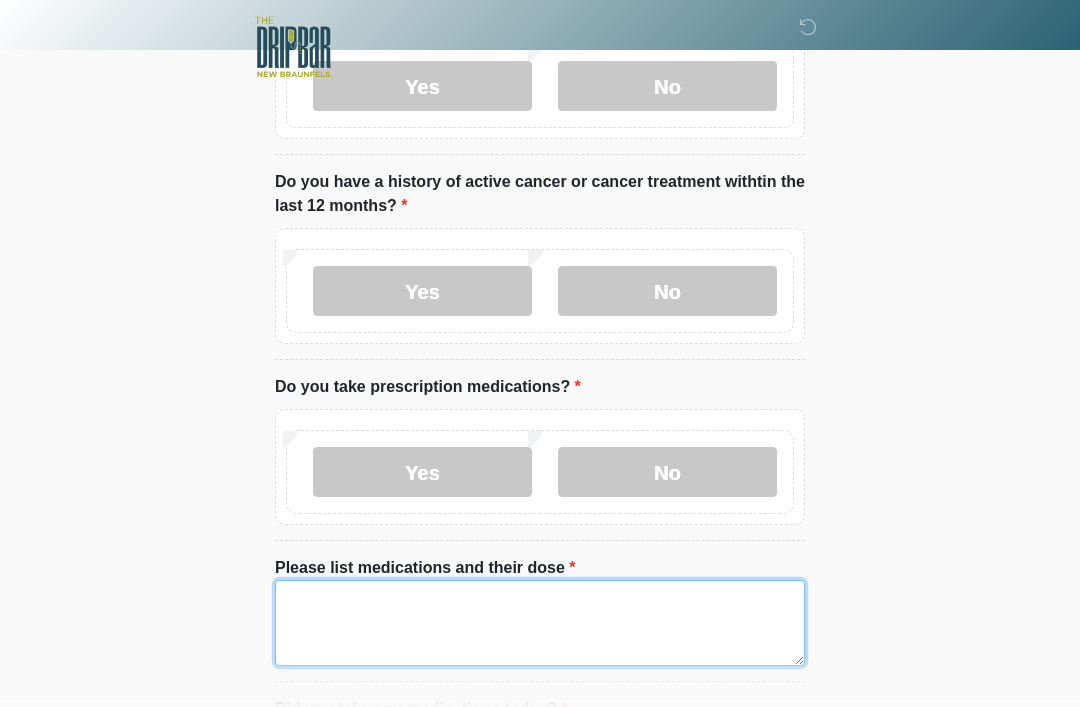 click on "Please list medications and their dose" at bounding box center [540, 623] 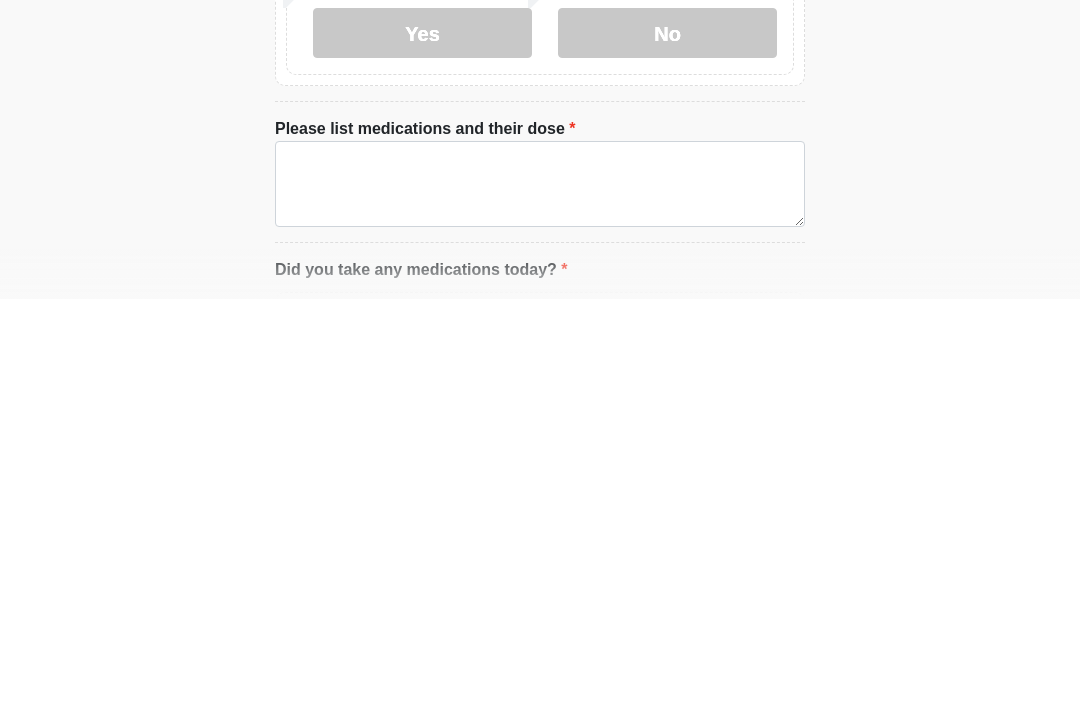 click on "No" at bounding box center (667, 441) 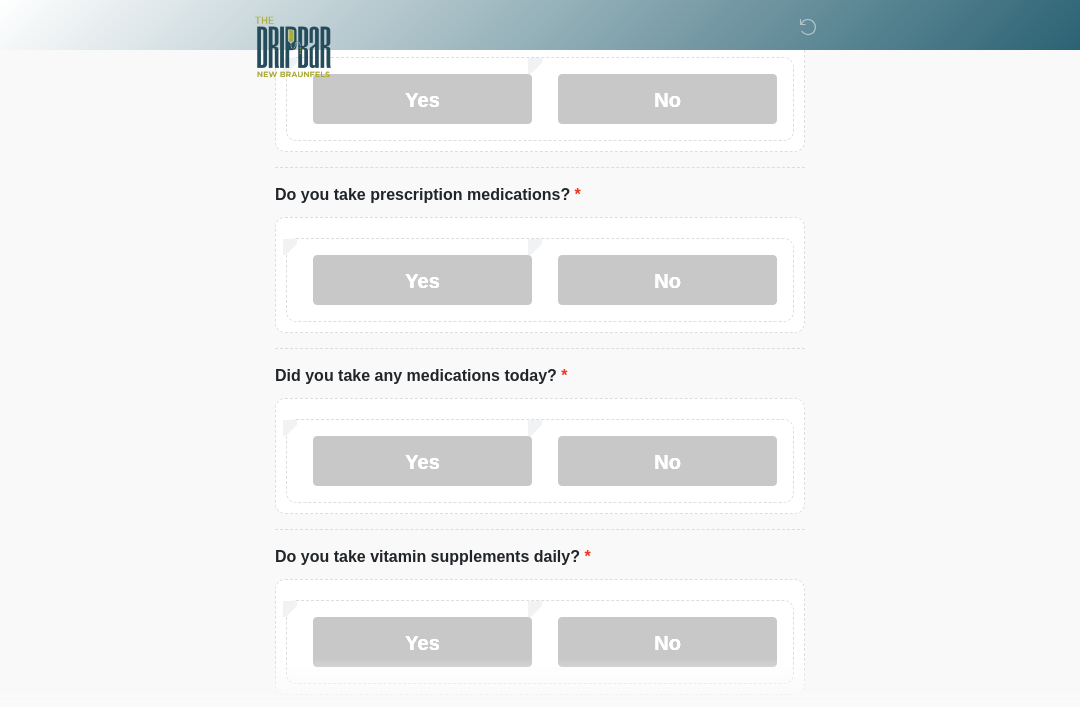scroll, scrollTop: 684, scrollLeft: 0, axis: vertical 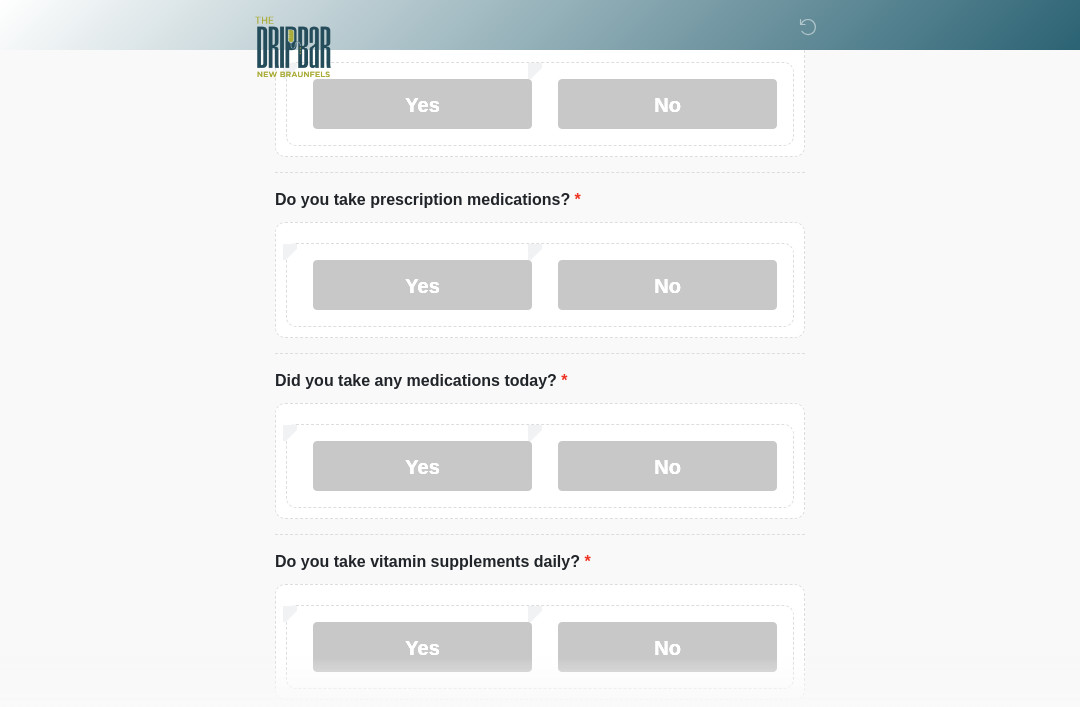 click on "No" at bounding box center [667, 466] 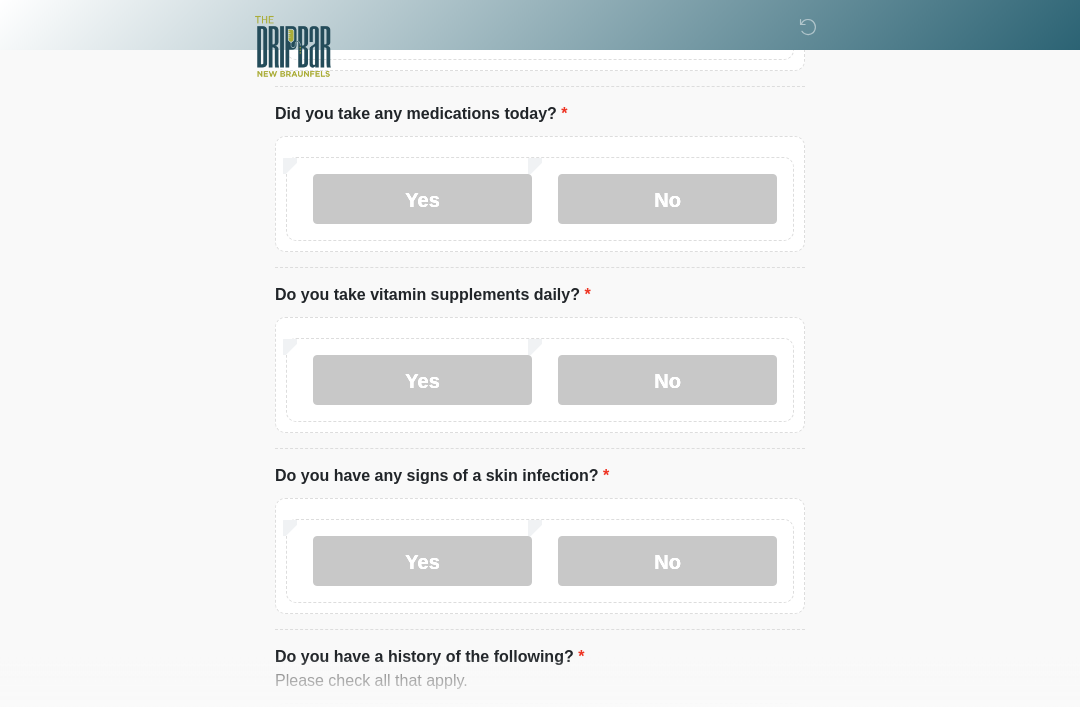 scroll, scrollTop: 955, scrollLeft: 0, axis: vertical 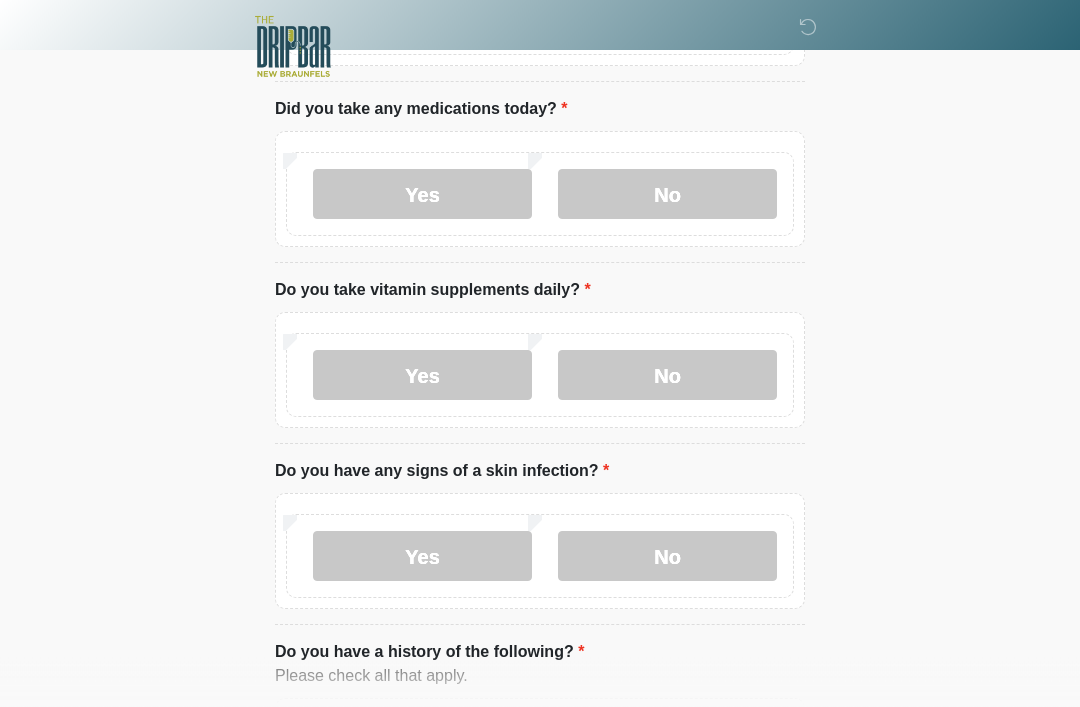 click on "No" at bounding box center (667, 557) 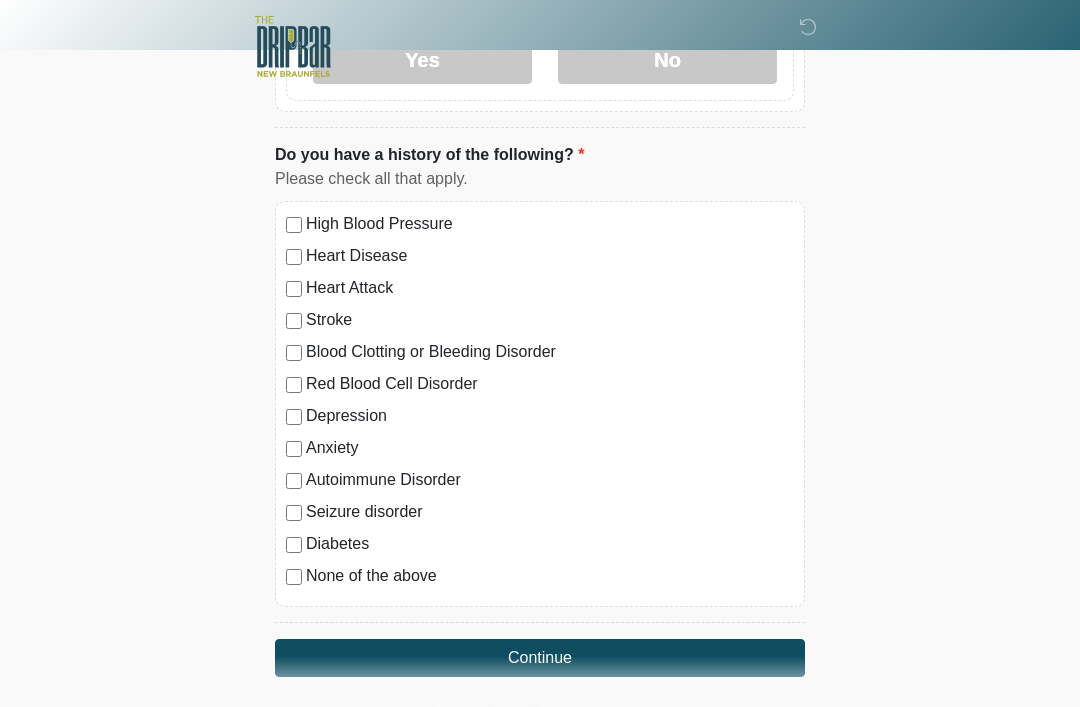 scroll, scrollTop: 1463, scrollLeft: 0, axis: vertical 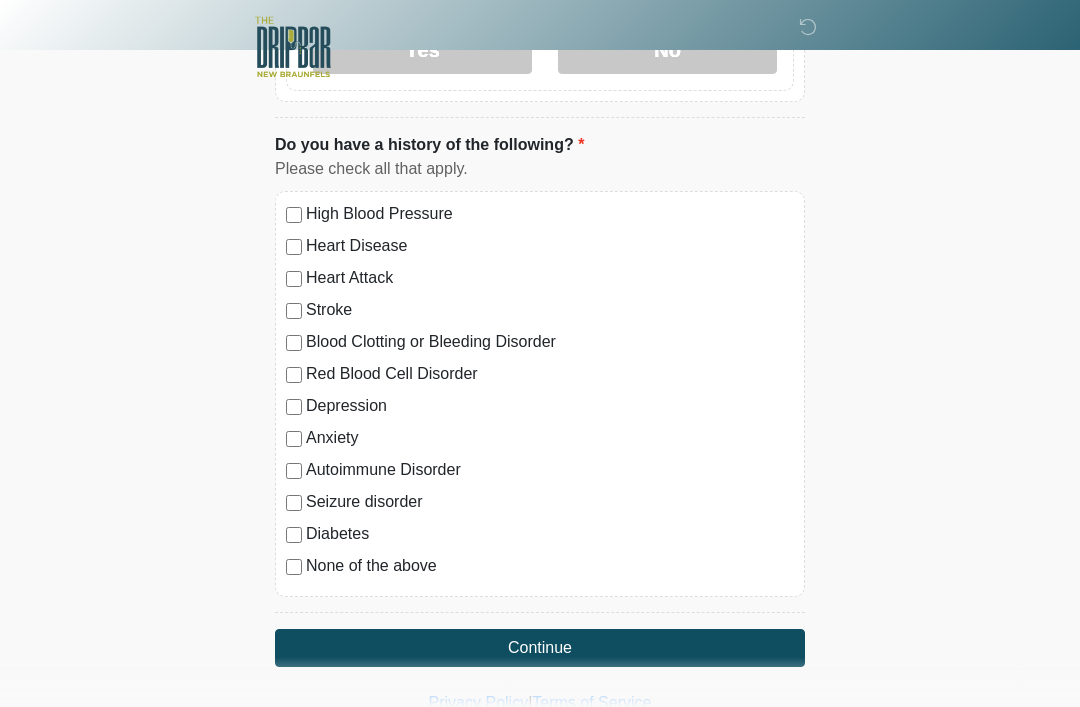 click on "Continue" at bounding box center [540, 648] 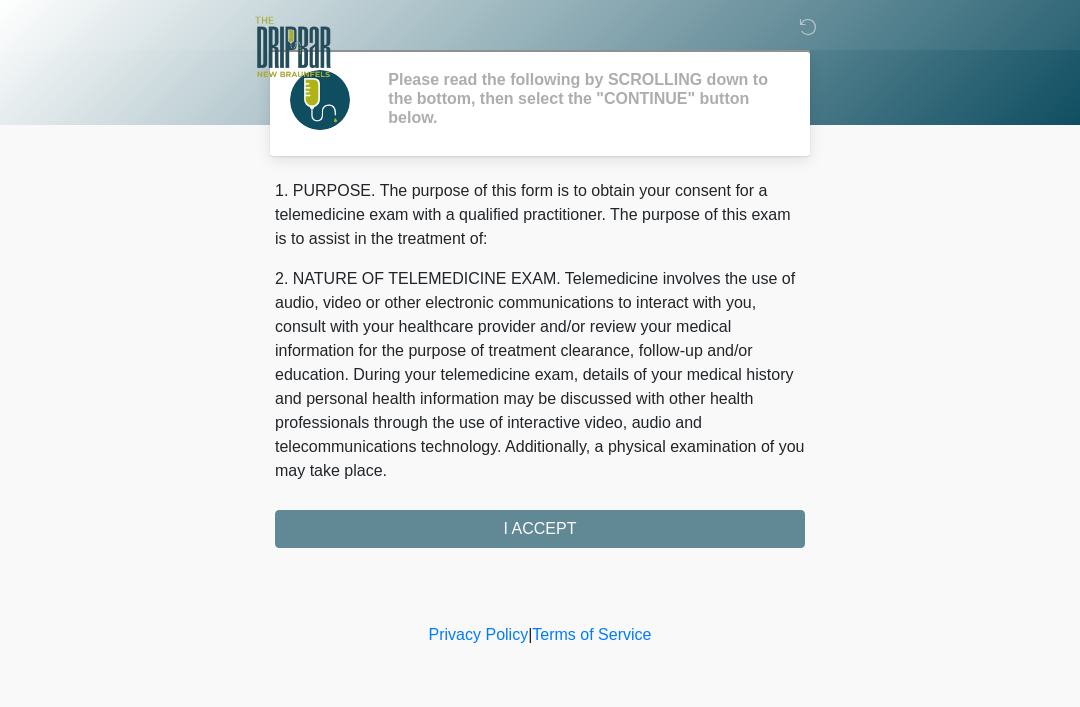 scroll, scrollTop: 0, scrollLeft: 0, axis: both 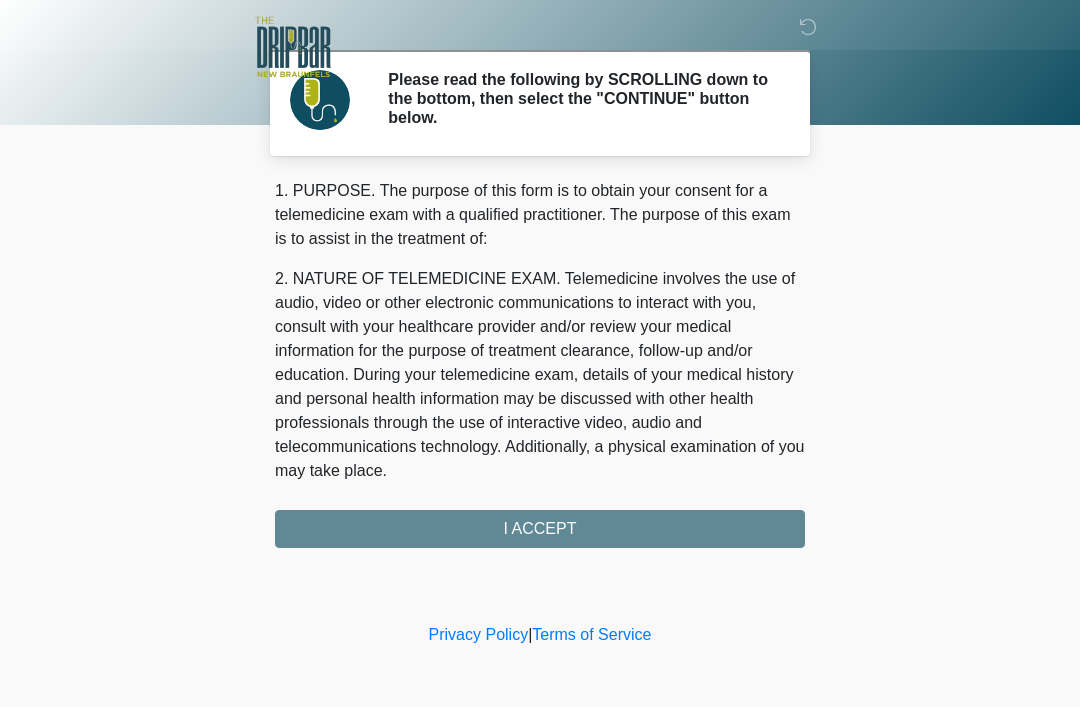 click on "1. PURPOSE. The purpose of this form is to obtain your consent for a telemedicine exam with a qualified practitioner. The purpose of this exam is to assist in the treatment of:  2. NATURE OF TELEMEDICINE EXAM. Telemedicine involves the use of audio, video or other electronic communications to interact with you, consult with your healthcare provider and/or review your medical information for the purpose of treatment clearance, follow-up and/or education. During your telemedicine exam, details of your medical history and personal health information may be discussed with other health professionals through the use of interactive video, audio and telecommunications technology. Additionally, a physical examination of you may take place. 4. HEALTHCARE INSTITUTION. The DRIPBaR - New Braunfels has medical and non-medical technical personnel who may participate in the telemedicine exam to aid in the audio/video link with the qualified practitioner.
I ACCEPT" at bounding box center (540, 363) 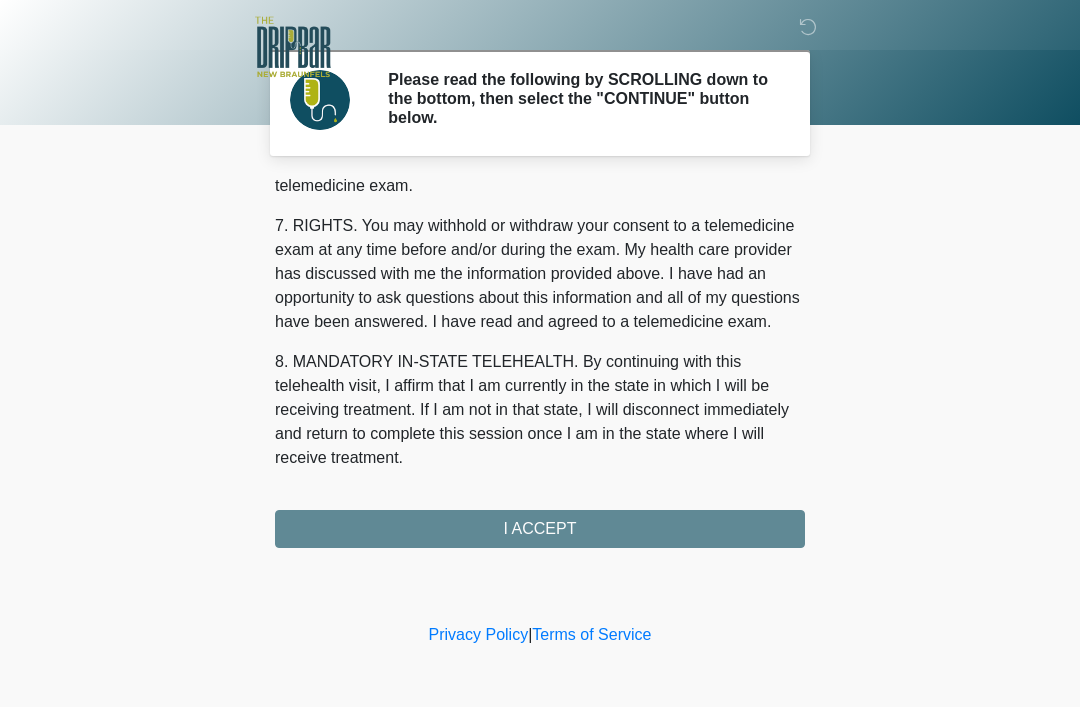 scroll, scrollTop: 877, scrollLeft: 0, axis: vertical 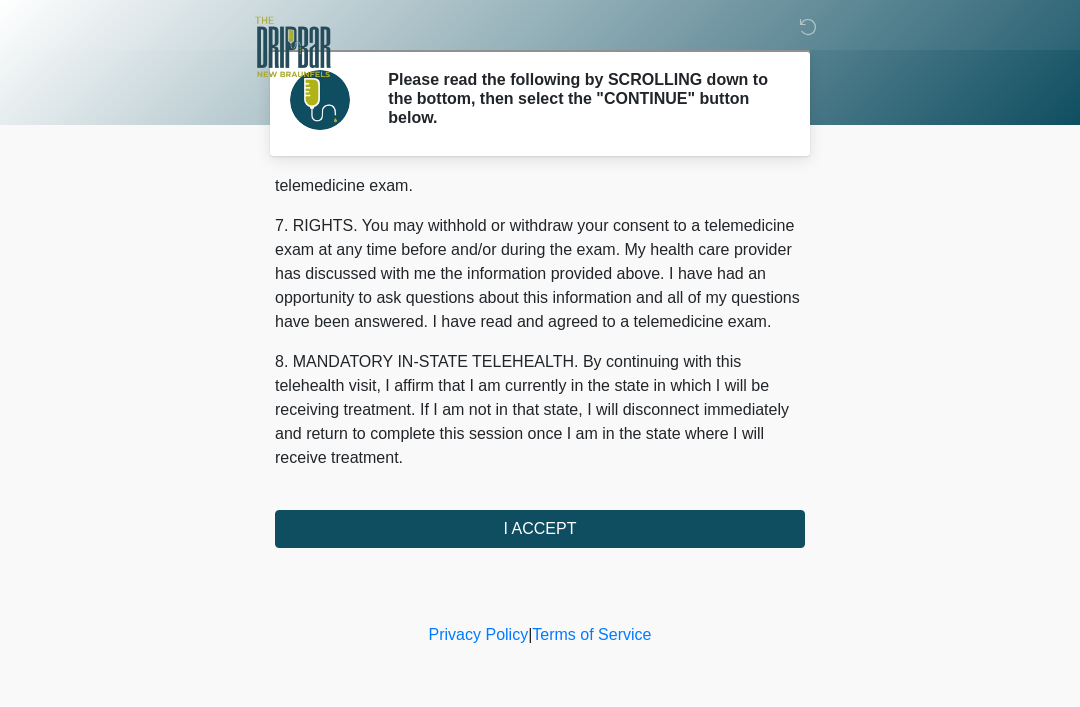 click on "I ACCEPT" at bounding box center (540, 529) 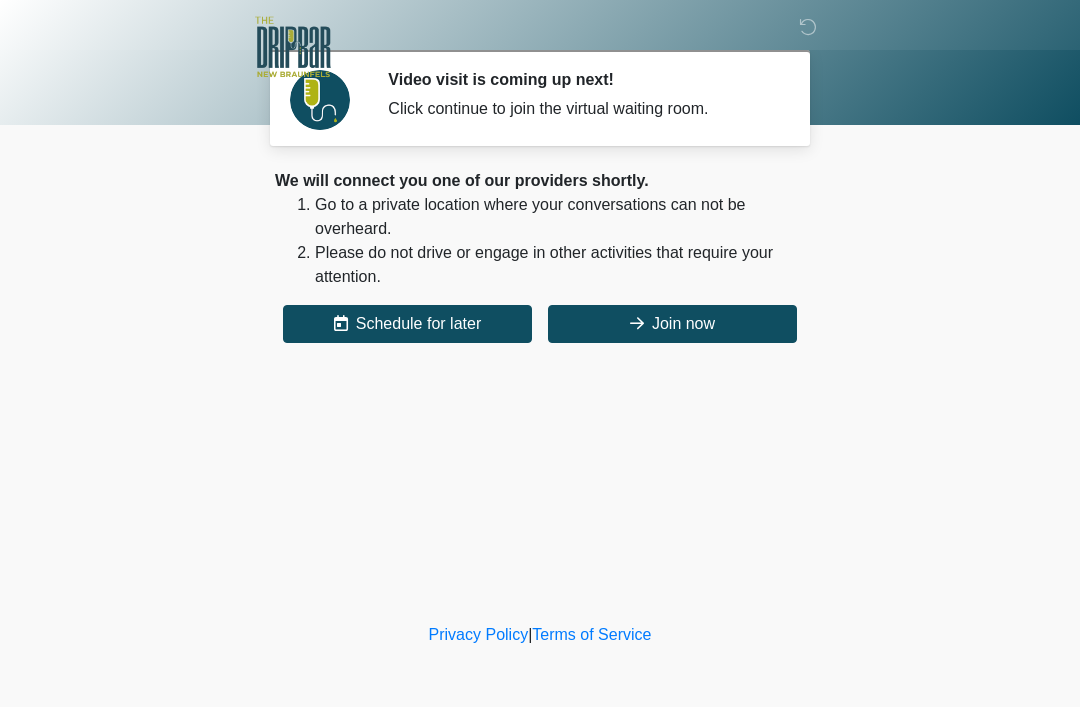 click on "Join now" at bounding box center [672, 324] 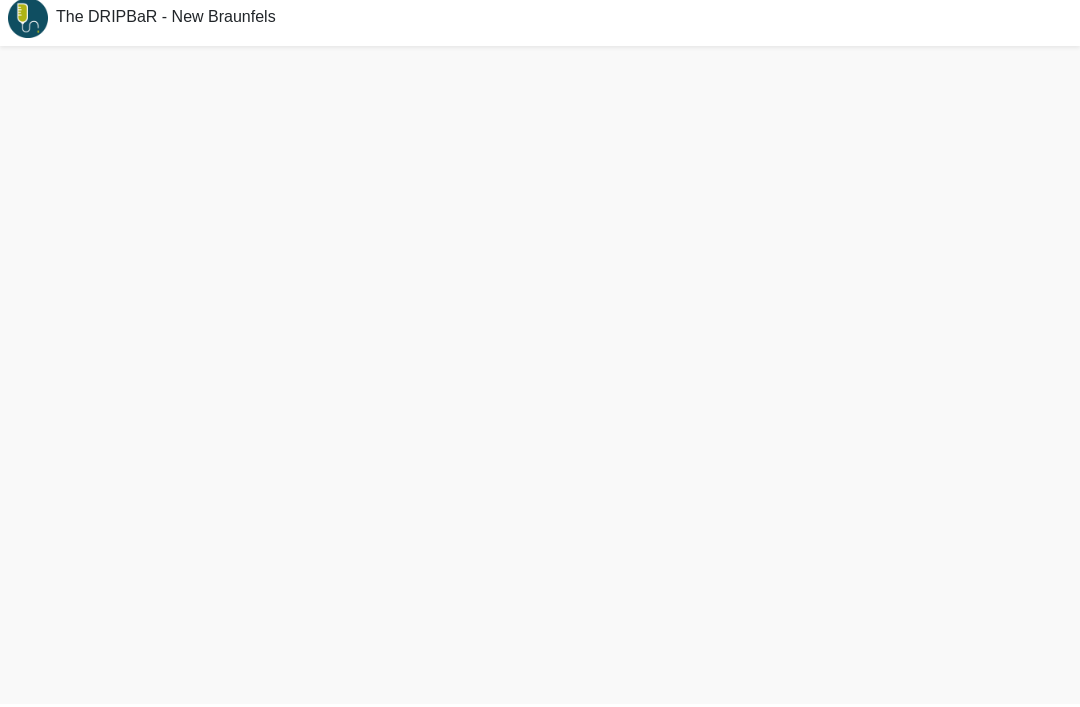 scroll, scrollTop: 6, scrollLeft: 0, axis: vertical 